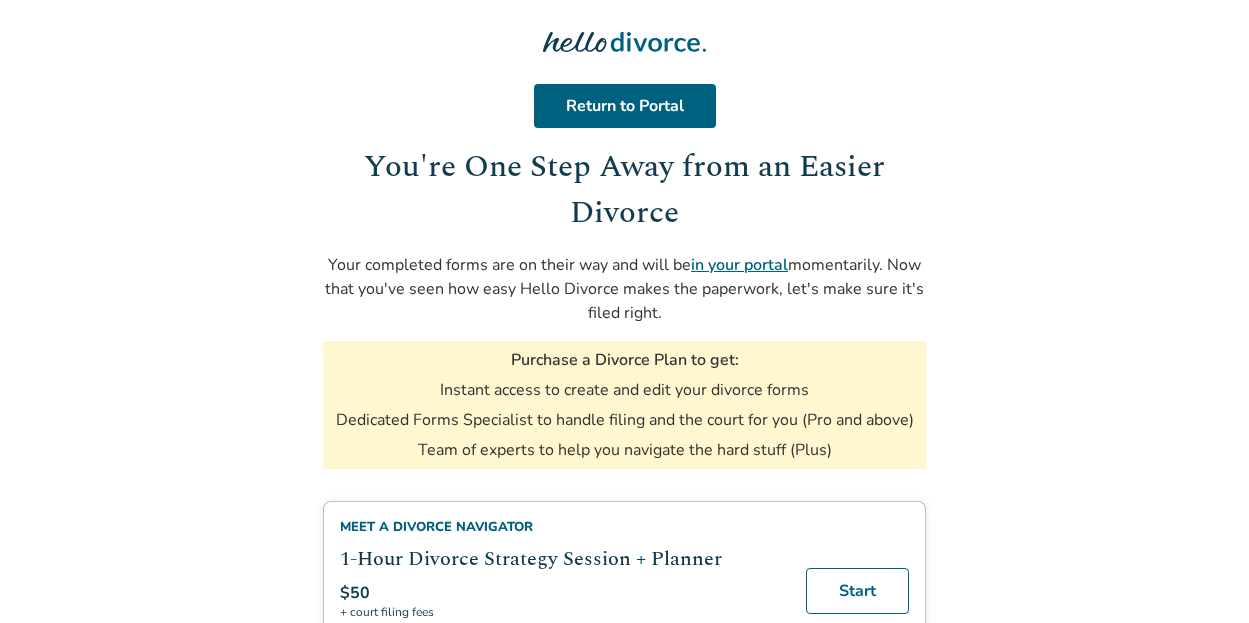 scroll, scrollTop: 0, scrollLeft: 0, axis: both 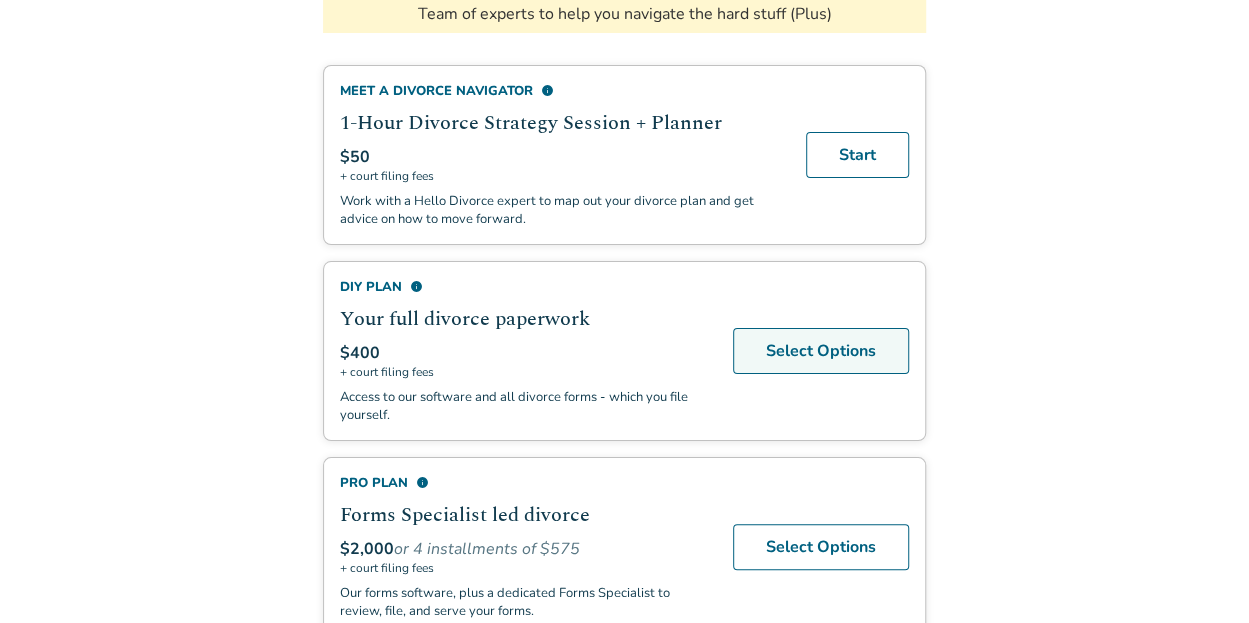 click on "Select Options" at bounding box center (821, 351) 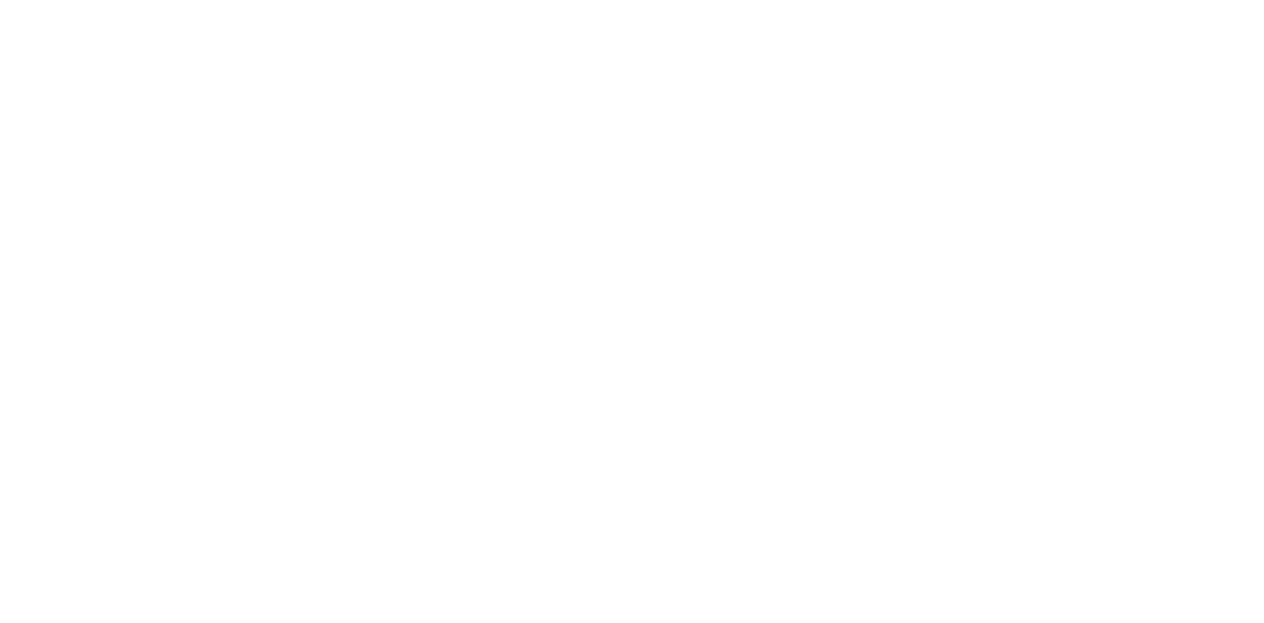 scroll, scrollTop: 0, scrollLeft: 0, axis: both 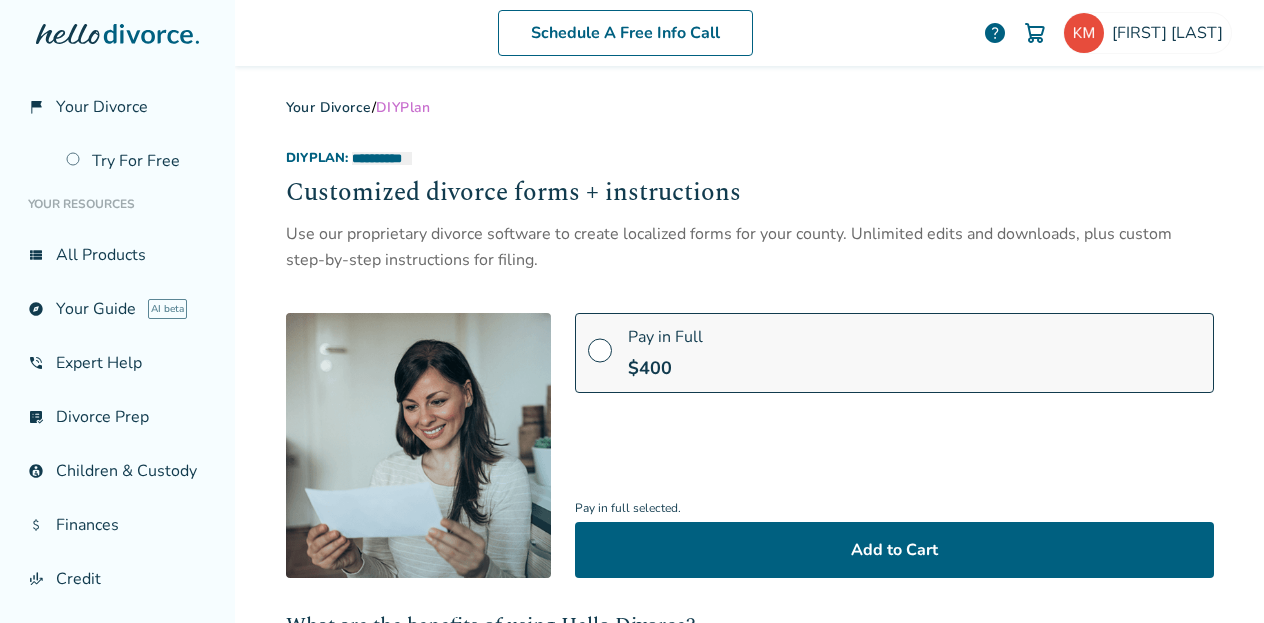 click on "flag_2 Your Divorce" at bounding box center [117, 107] 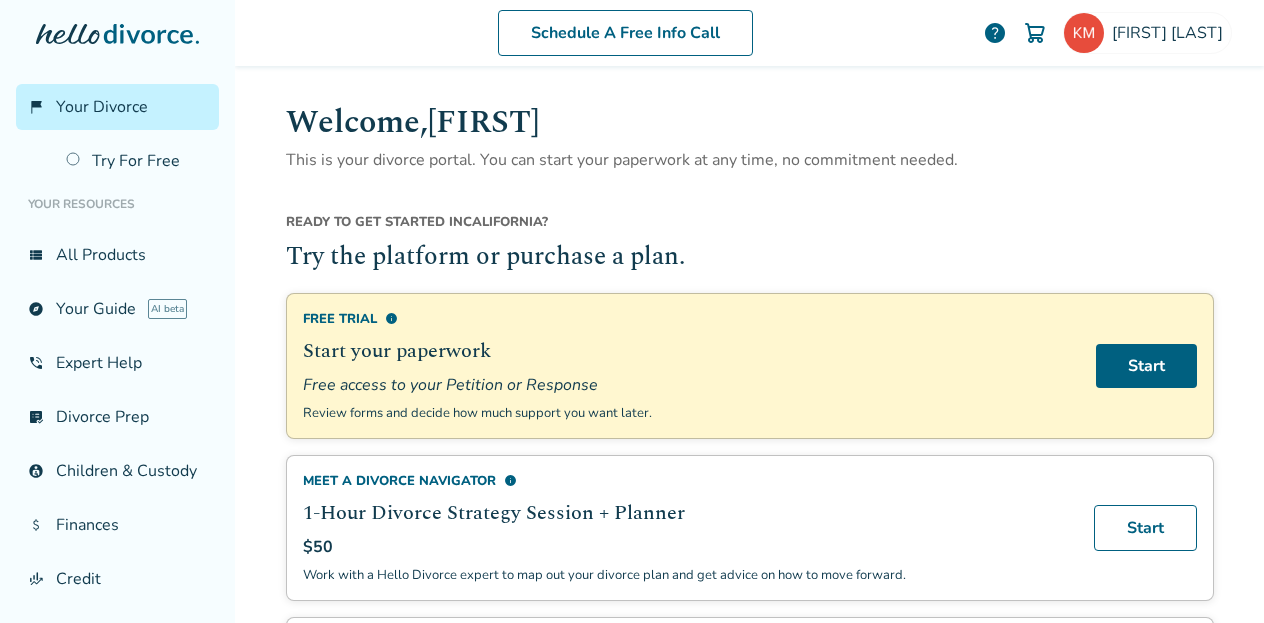scroll, scrollTop: 1, scrollLeft: 0, axis: vertical 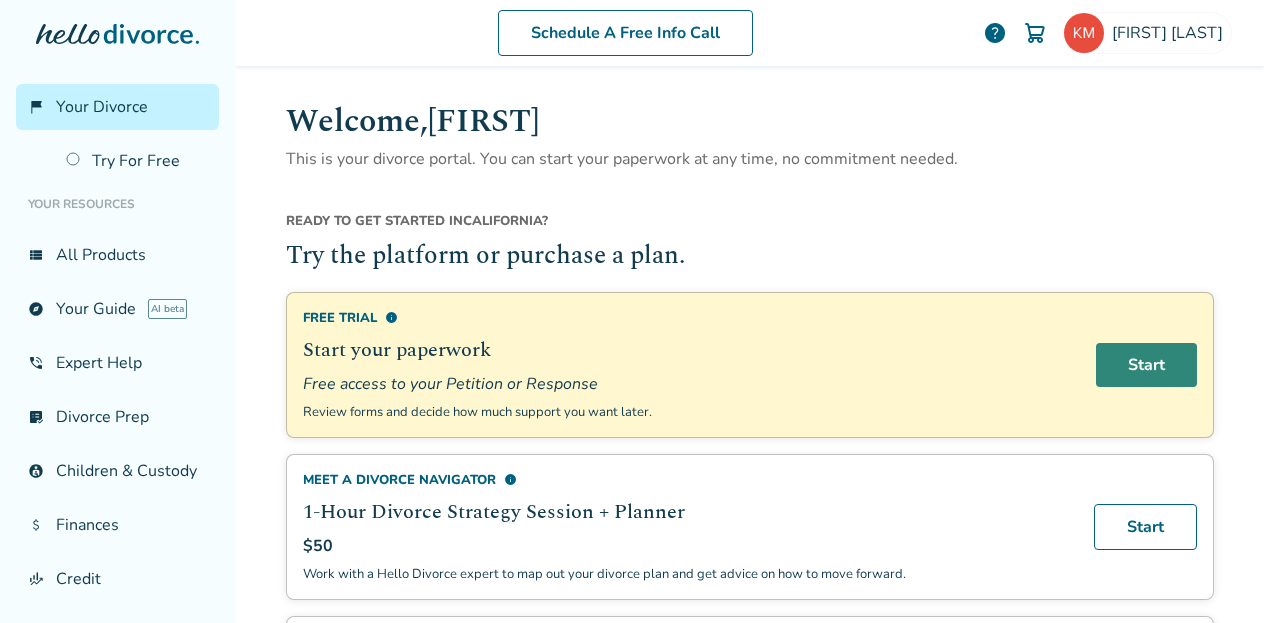 click on "Start" at bounding box center (1146, 365) 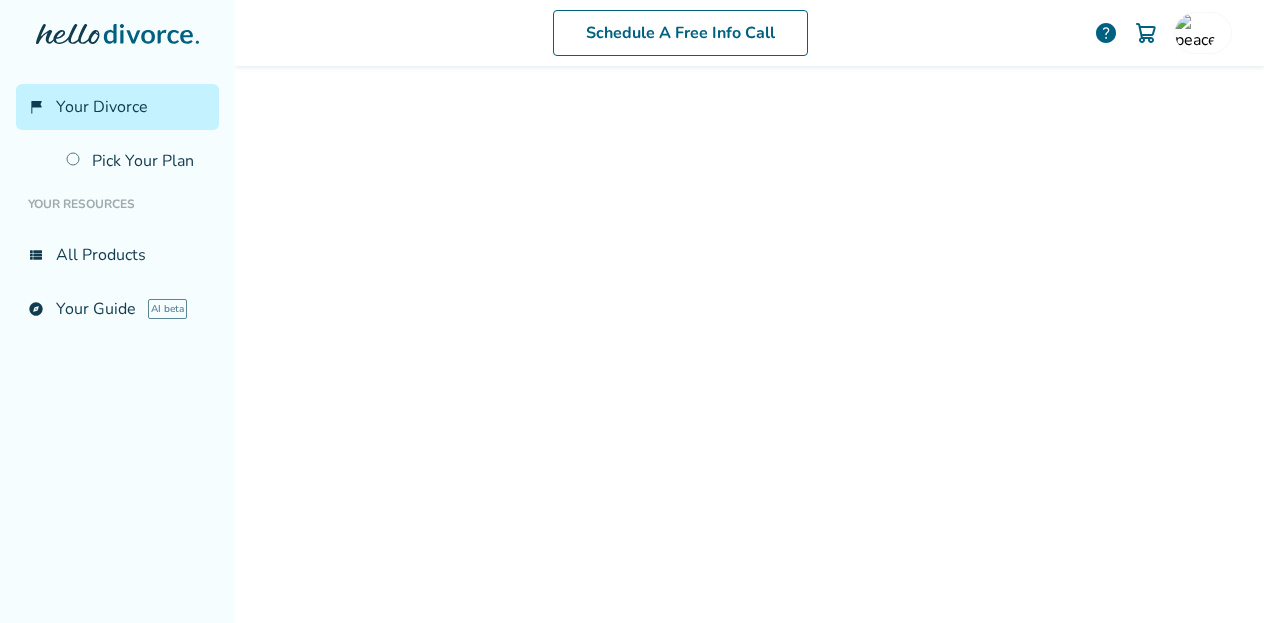 scroll, scrollTop: 0, scrollLeft: 0, axis: both 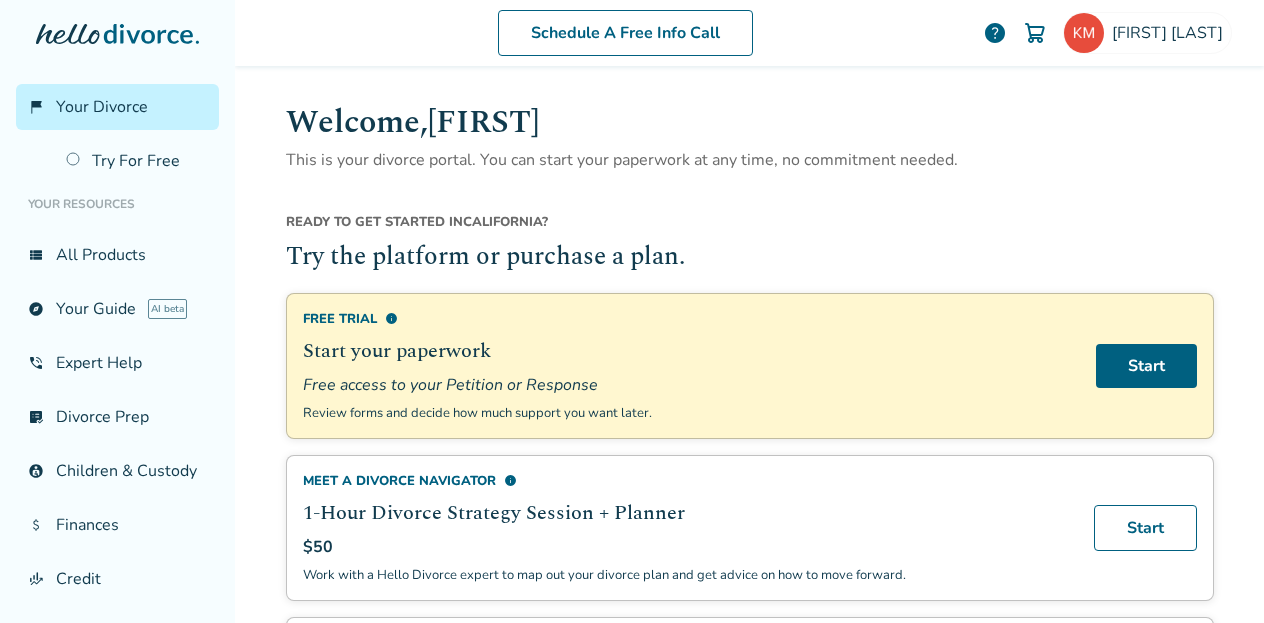 click on "Welcome,  Kristen This is your divorce portal. You can start your paperwork at any time, no commitment needed. Ready to get started in  California ? Try the platform or purchase a plan. Free Trial info Start your paperwork Free access to your Petition or Response Review forms and decide how much support you want later. Start Meet a divorce navigator info 1-Hour Divorce Strategy Session + Planner $50 Work with a Hello Divorce expert to map out your divorce plan and get advice on how to move forward. Start Marital Settlement Agreement info Comprehensive divorce contract $100 + court filing fees Use our software to create a comprehensive settlement agreement. Start What to Expect radio_button_unchecked Researching and preparing for your divorce, or already have an attorney? Use our checklists, strategize with a Divorce Navigator, or work with our experts to ease the stress. Get Started radio_button_unchecked Need to start your divorce paperwork or respond to papers that were served to you? Get Started DIY Plan" at bounding box center [750, 1068] 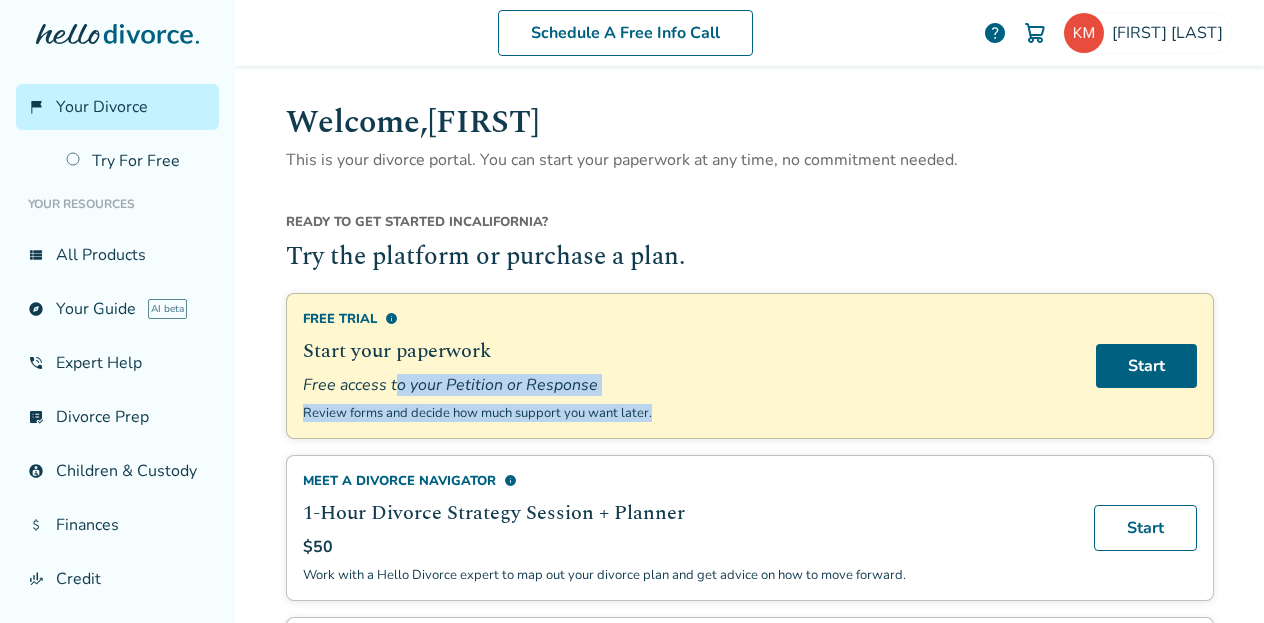 drag, startPoint x: 653, startPoint y: 427, endPoint x: 389, endPoint y: 383, distance: 267.64154 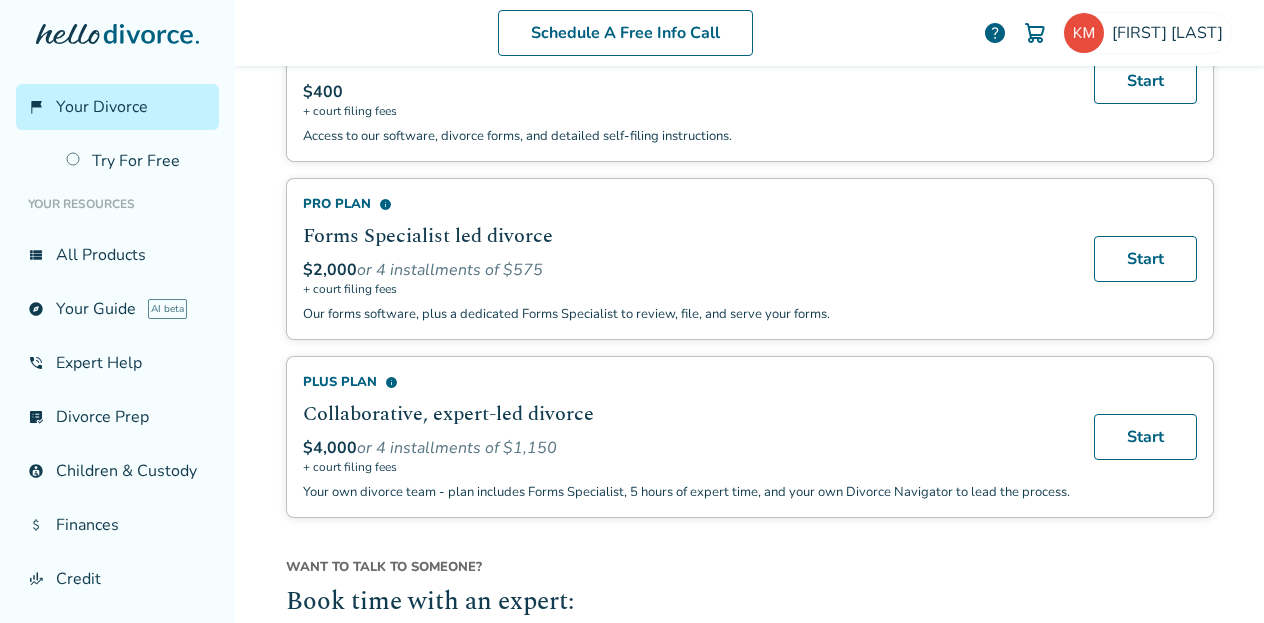 scroll, scrollTop: 1340, scrollLeft: 0, axis: vertical 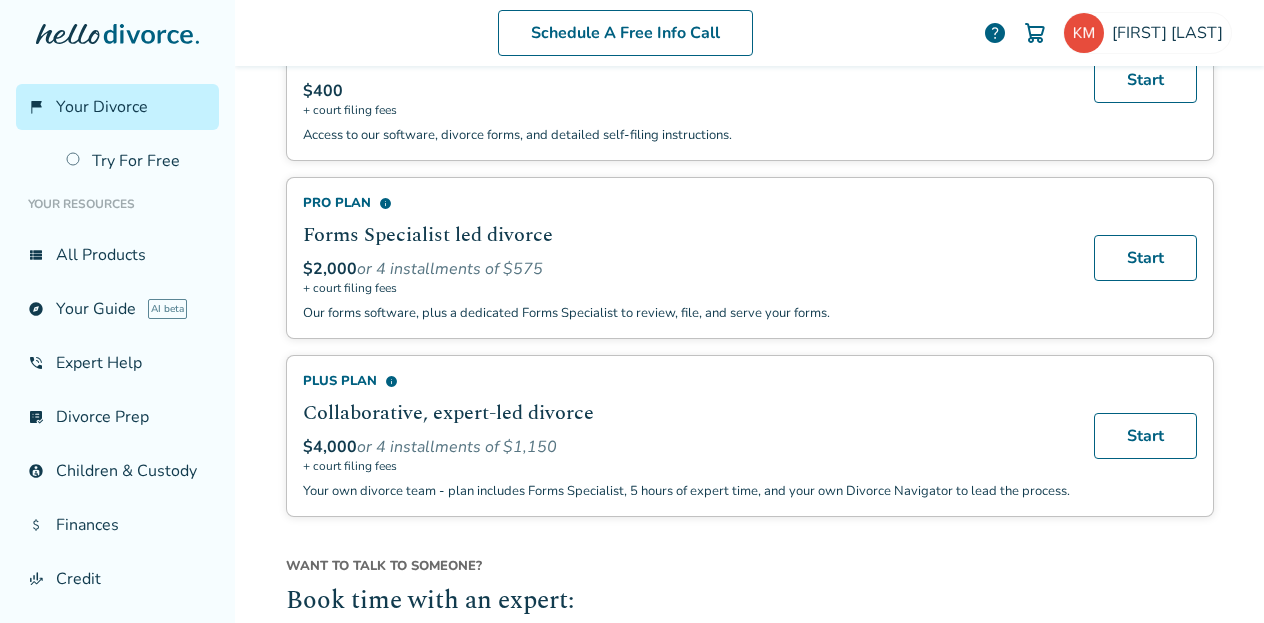 click on "explore Your Guide AI beta" at bounding box center [117, 309] 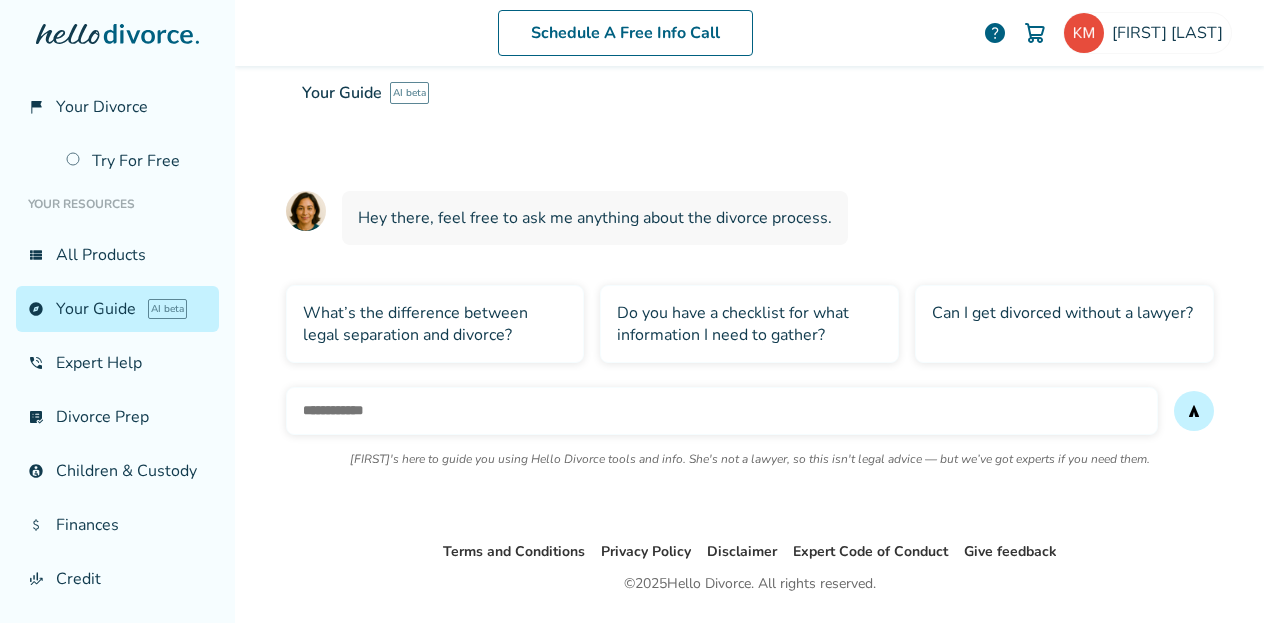 scroll, scrollTop: 151, scrollLeft: 0, axis: vertical 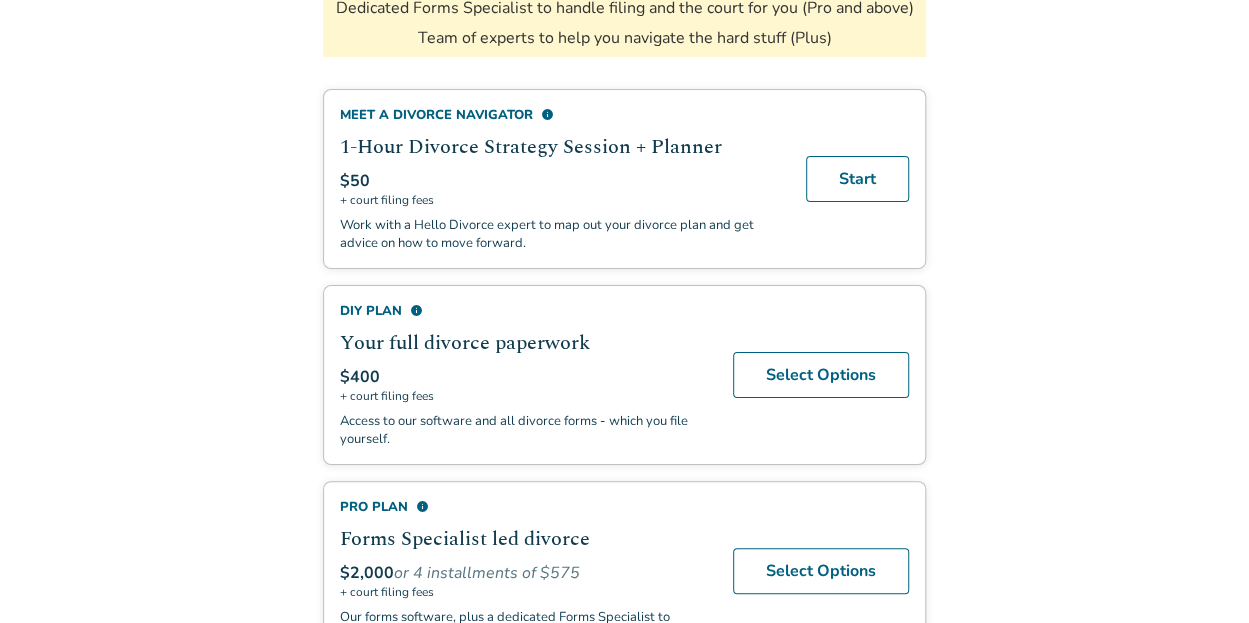 click on "info" at bounding box center [547, 114] 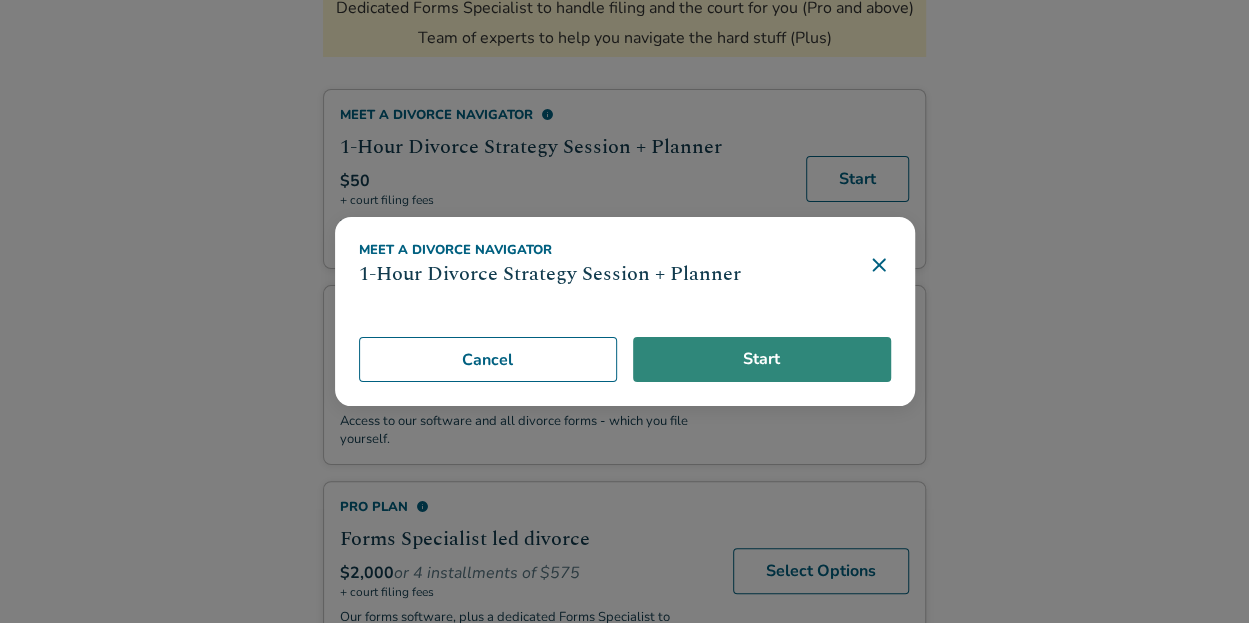 click on "Start" at bounding box center (762, 360) 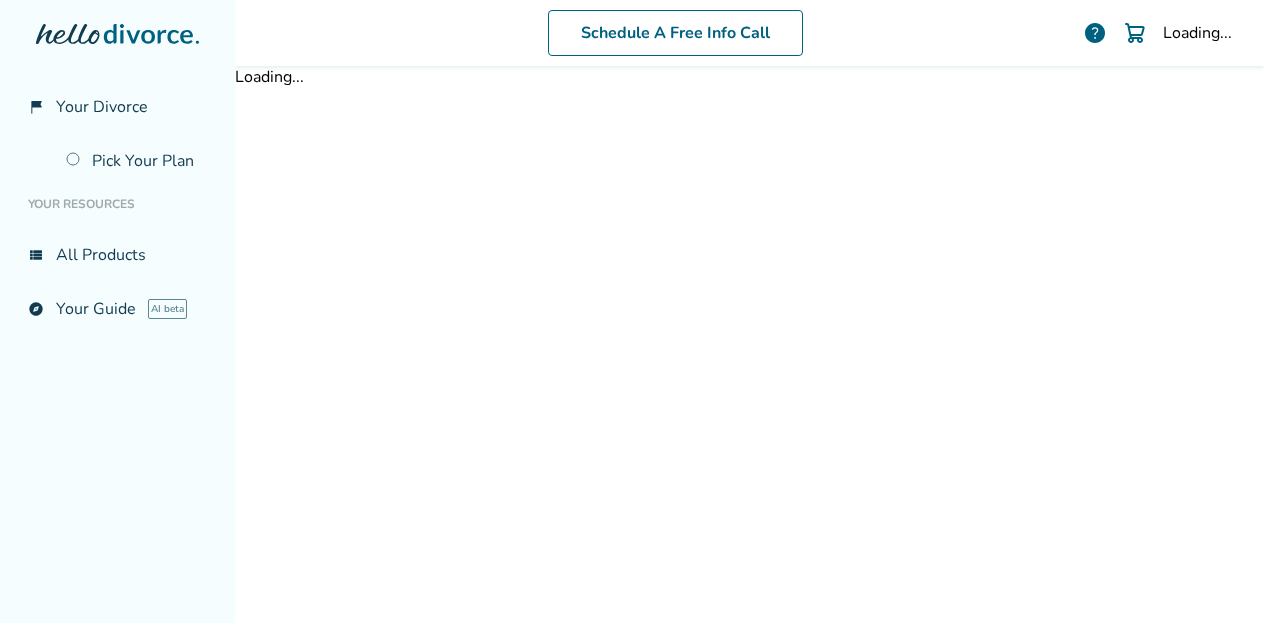 scroll, scrollTop: 0, scrollLeft: 0, axis: both 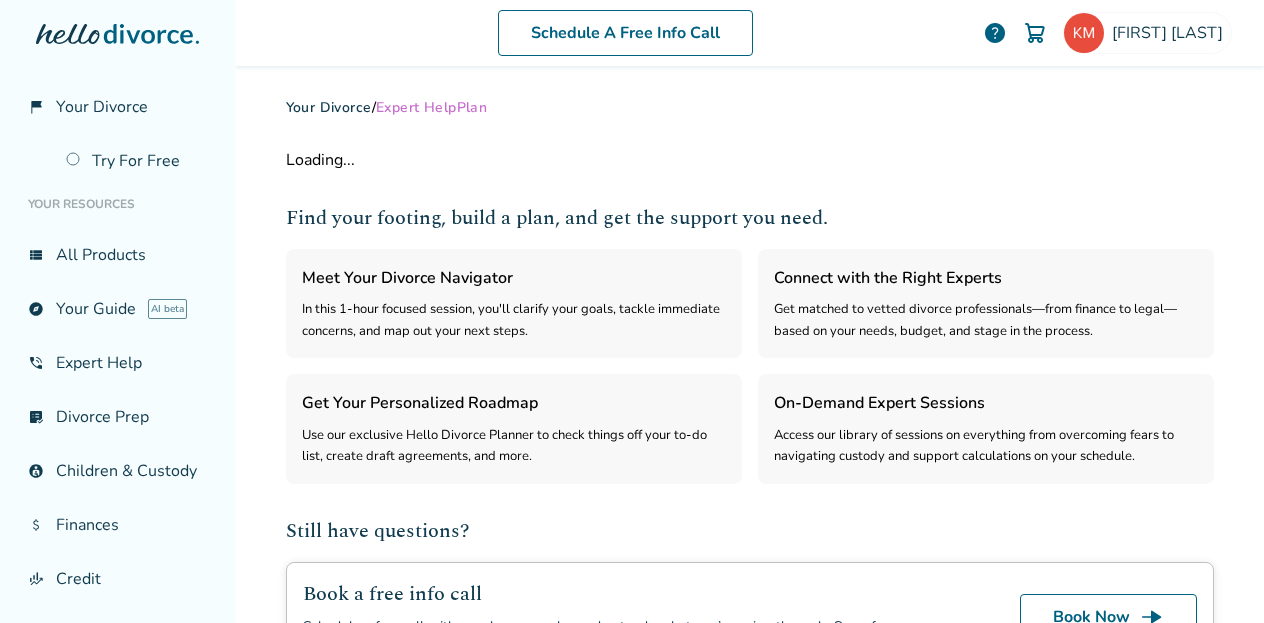 select on "***" 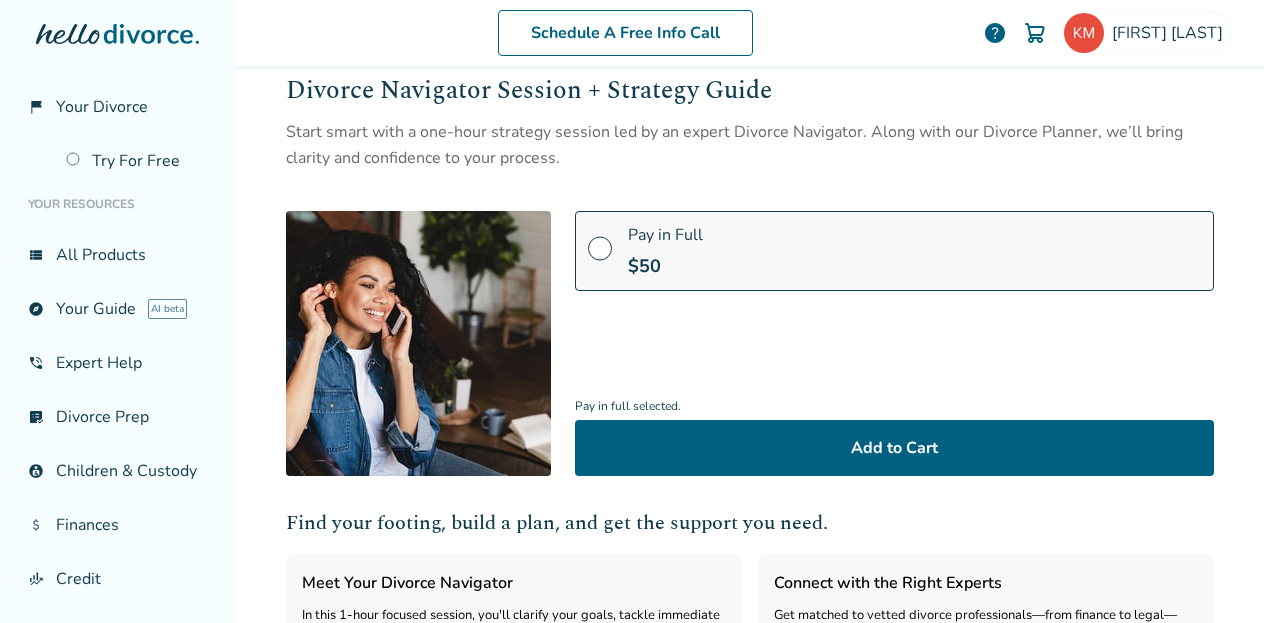 scroll, scrollTop: 99, scrollLeft: 0, axis: vertical 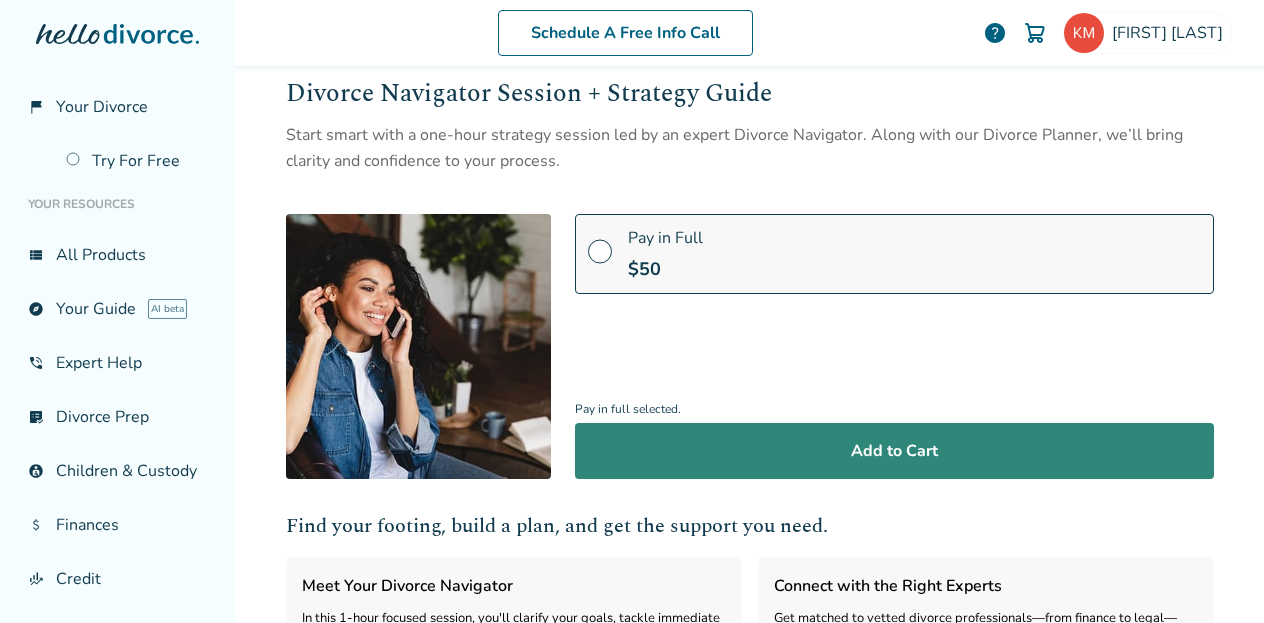 click on "Add to Cart" at bounding box center [894, 451] 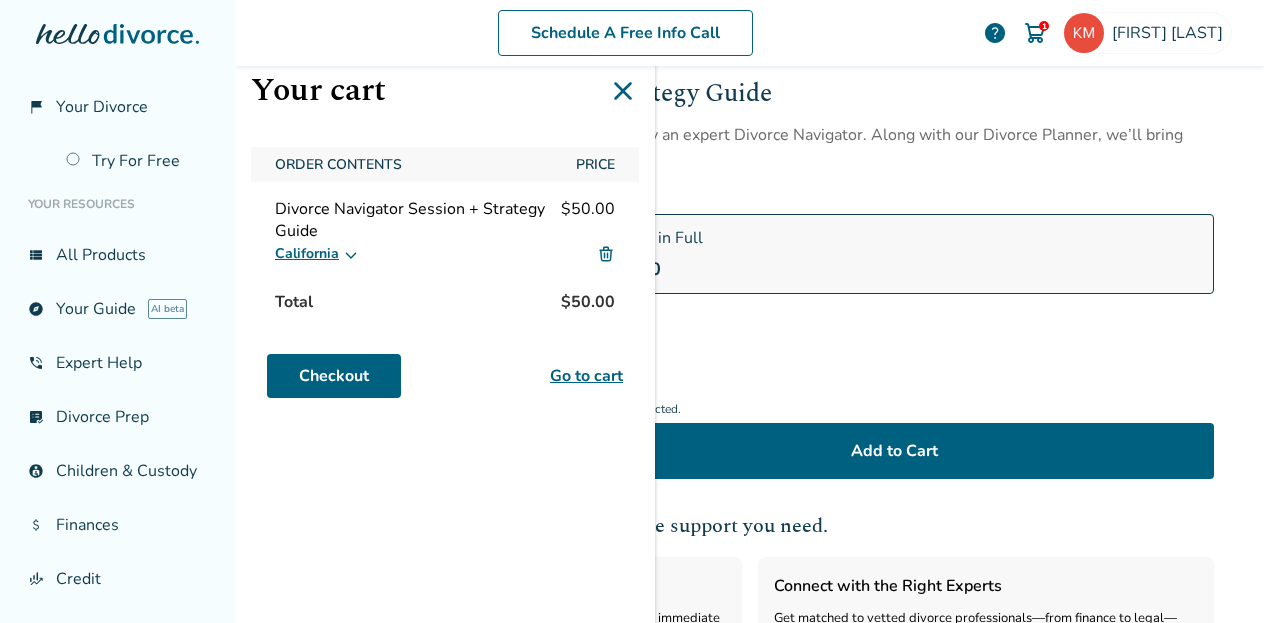 click on "California" at bounding box center (317, 254) 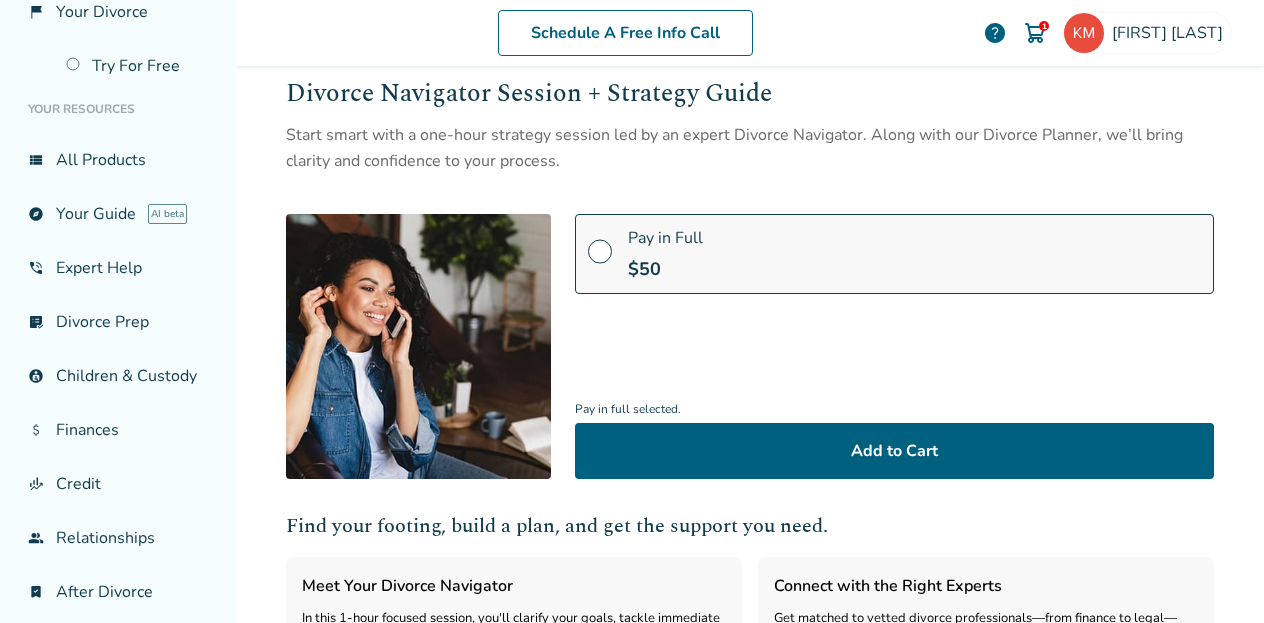 scroll, scrollTop: 178, scrollLeft: 0, axis: vertical 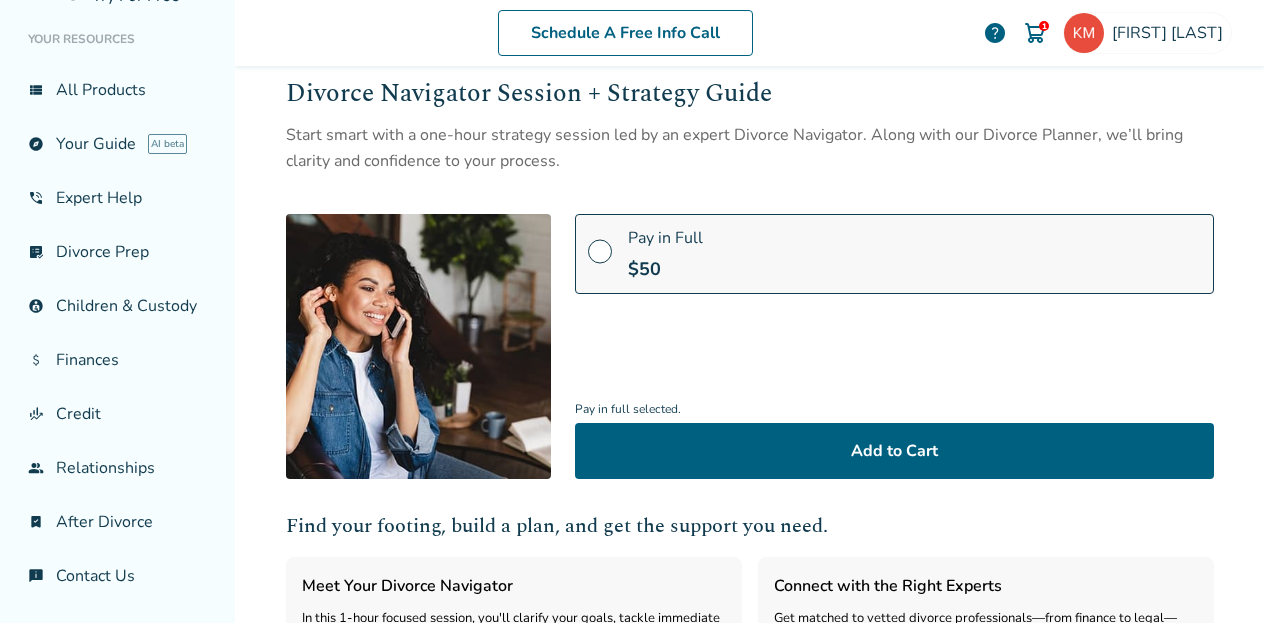 click on "Pay in full selected. Add to Cart" at bounding box center [894, 415] 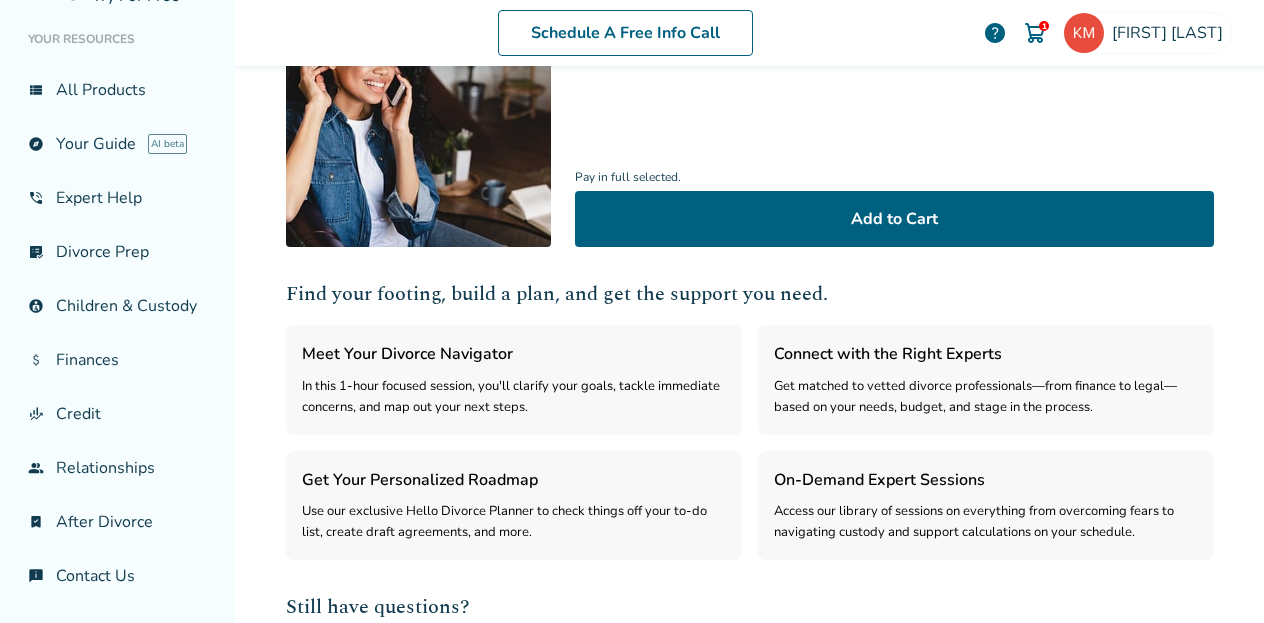 scroll, scrollTop: 0, scrollLeft: 0, axis: both 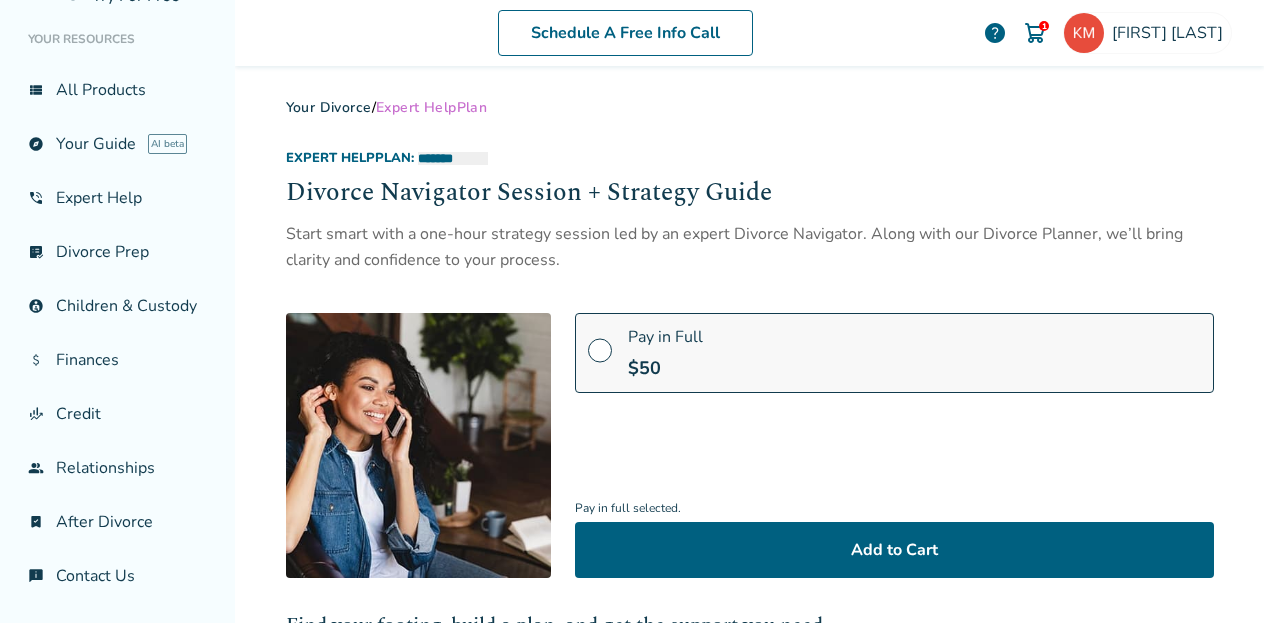 click at bounding box center [1035, 33] 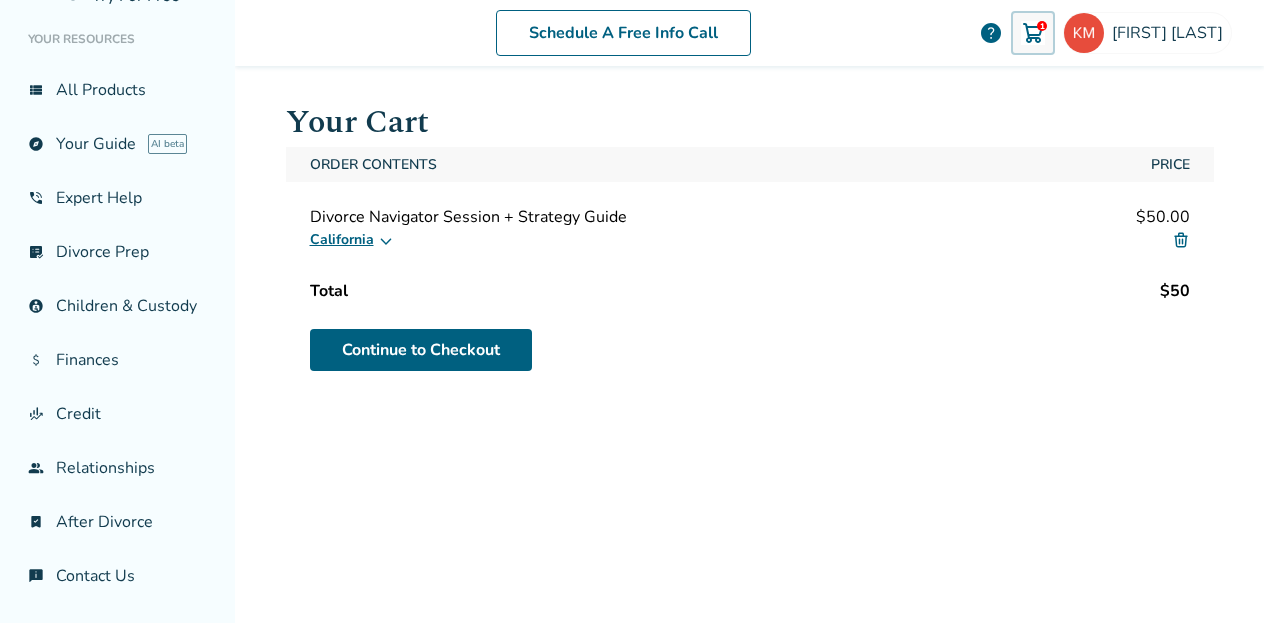 click at bounding box center (0, 623) 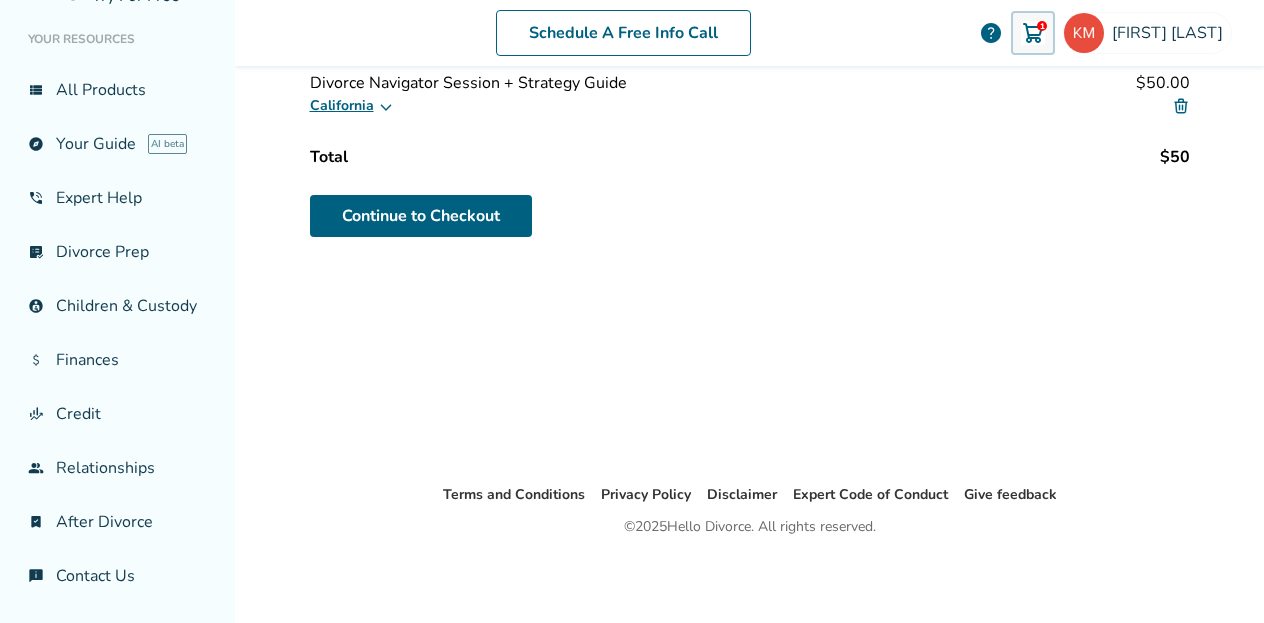 scroll, scrollTop: 0, scrollLeft: 0, axis: both 